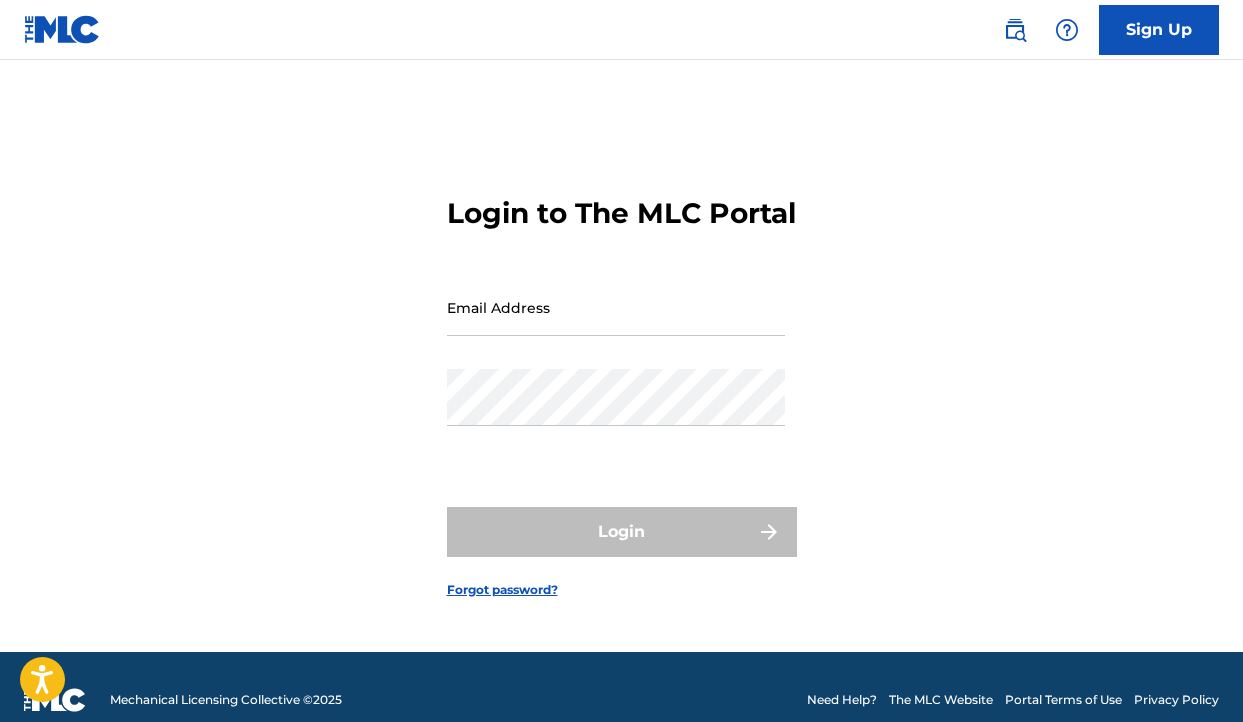 scroll, scrollTop: 0, scrollLeft: 0, axis: both 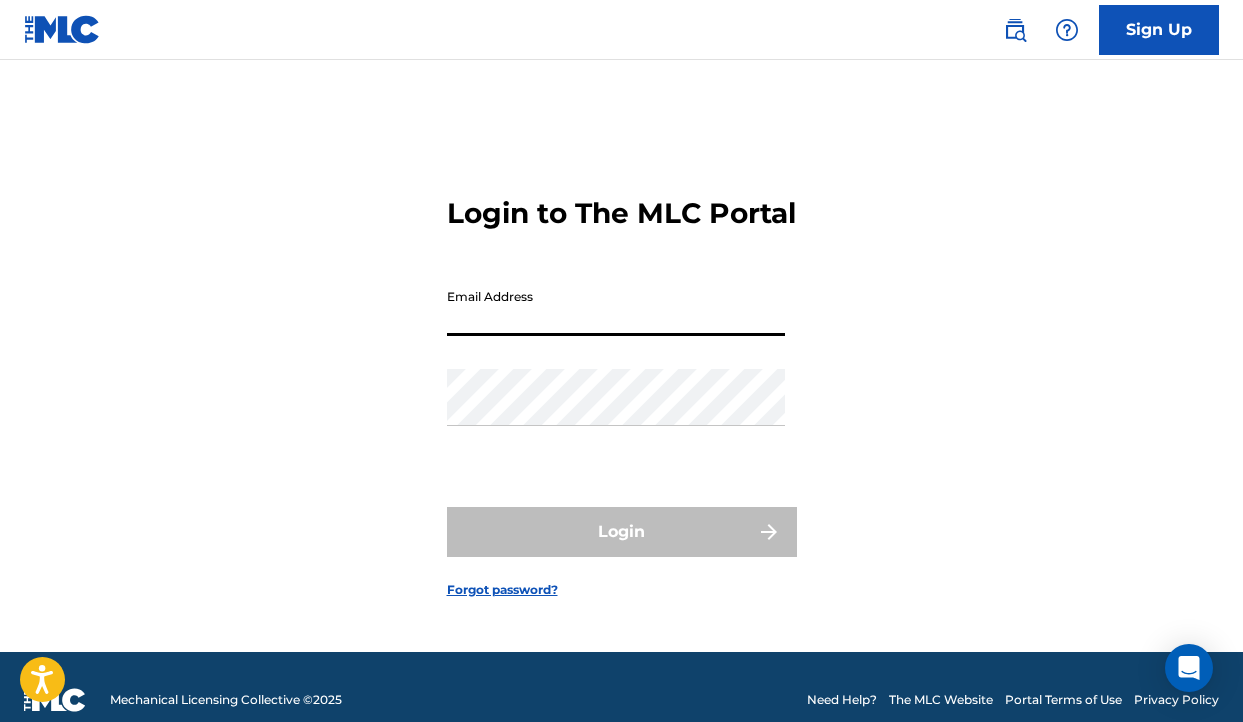 click on "Email Address" at bounding box center (616, 307) 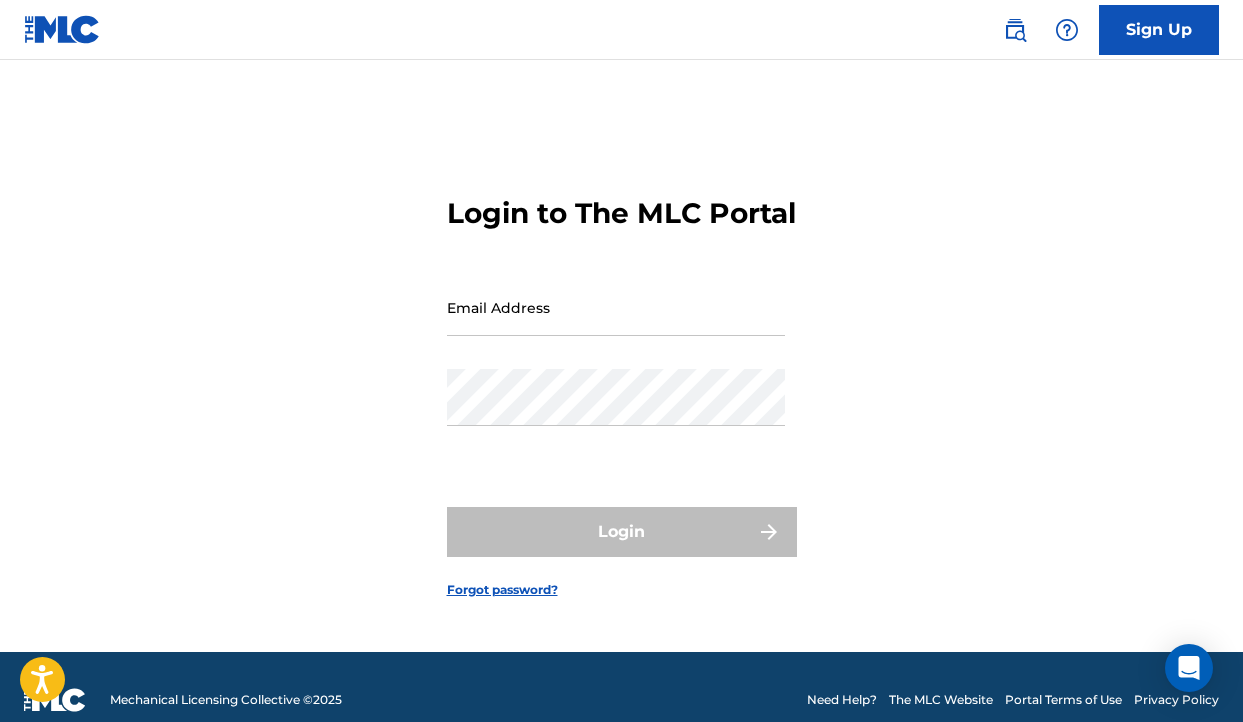 click on "Login to The MLC Portal Email Address Password Login Forgot password?" at bounding box center [621, 381] 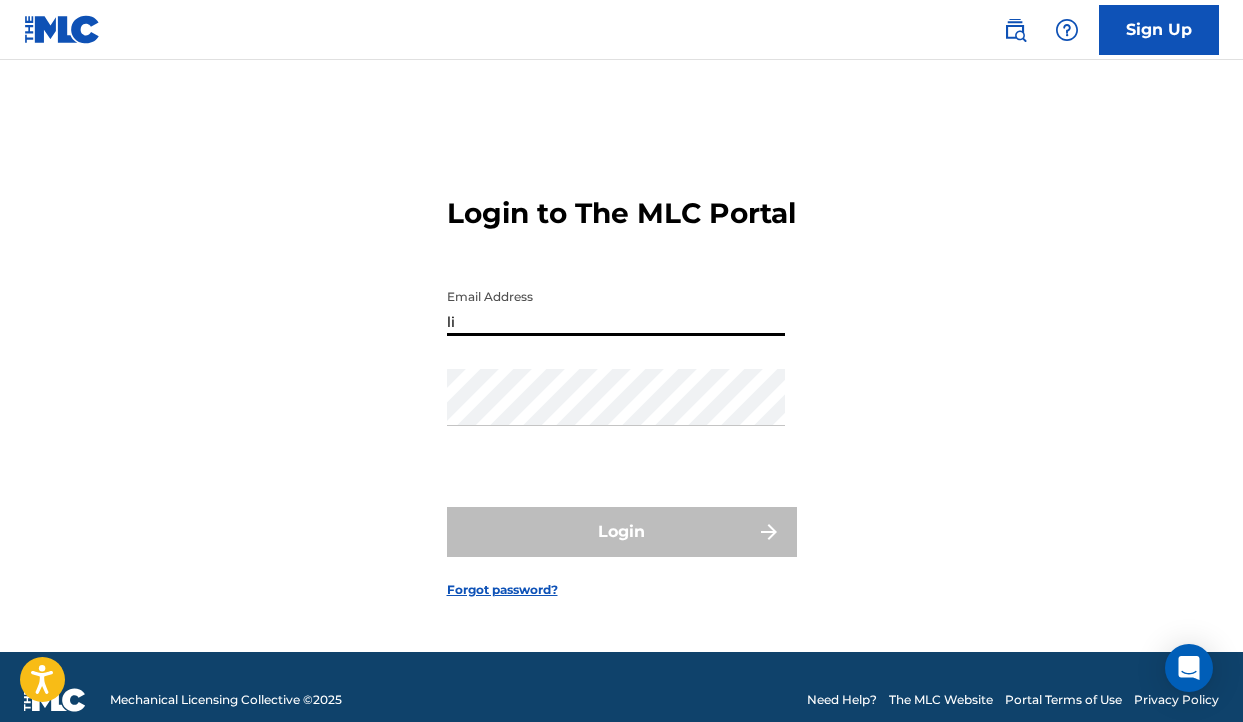 type on "[EMAIL_ADDRESS][DOMAIN_NAME]" 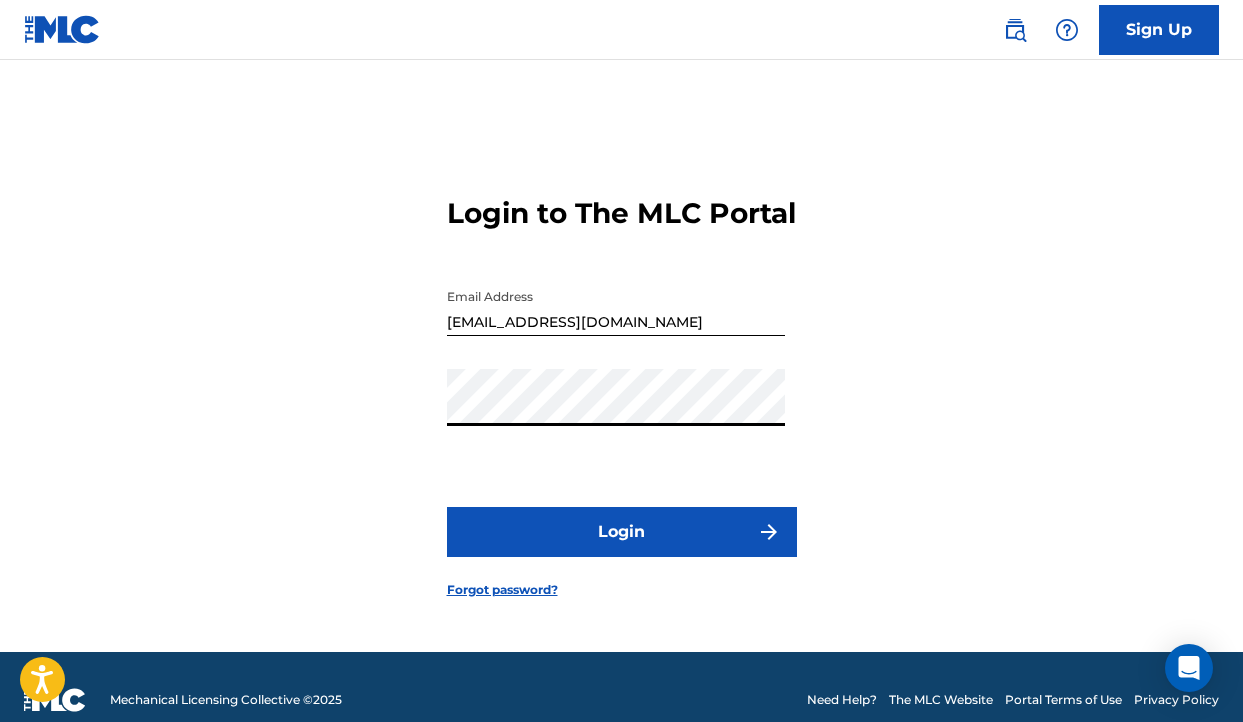 click on "Login" at bounding box center (622, 532) 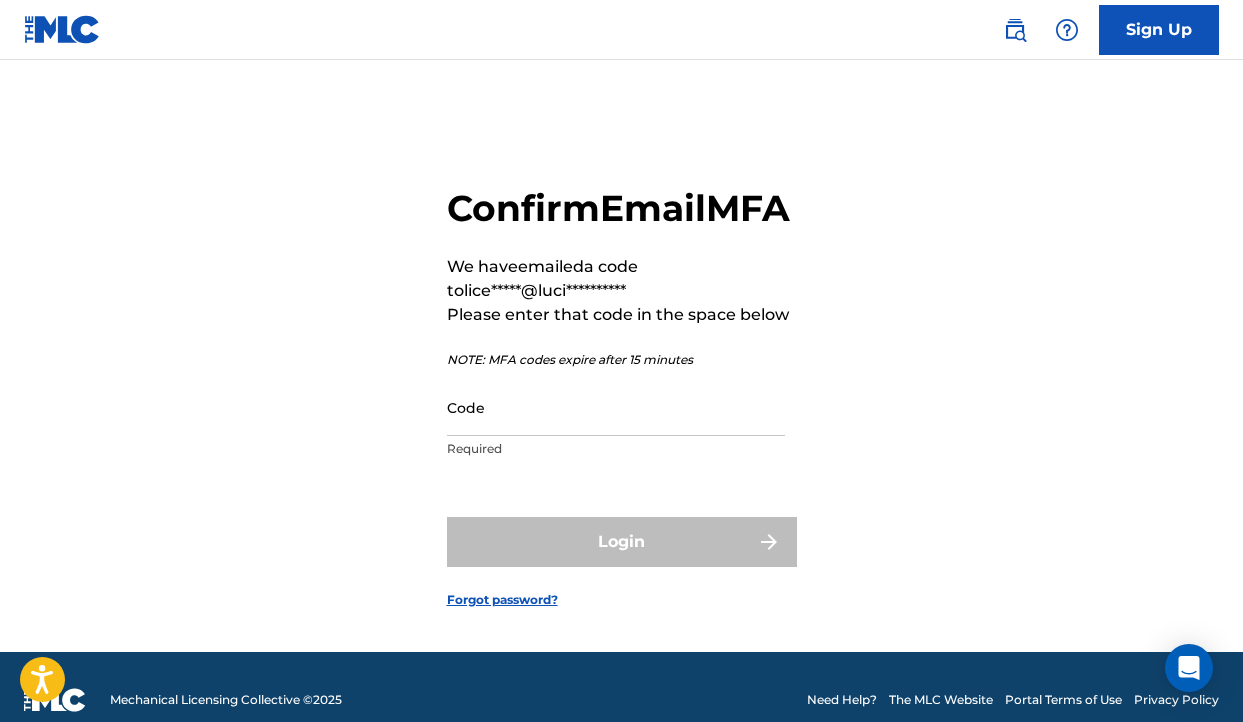 click on "Code" at bounding box center (616, 407) 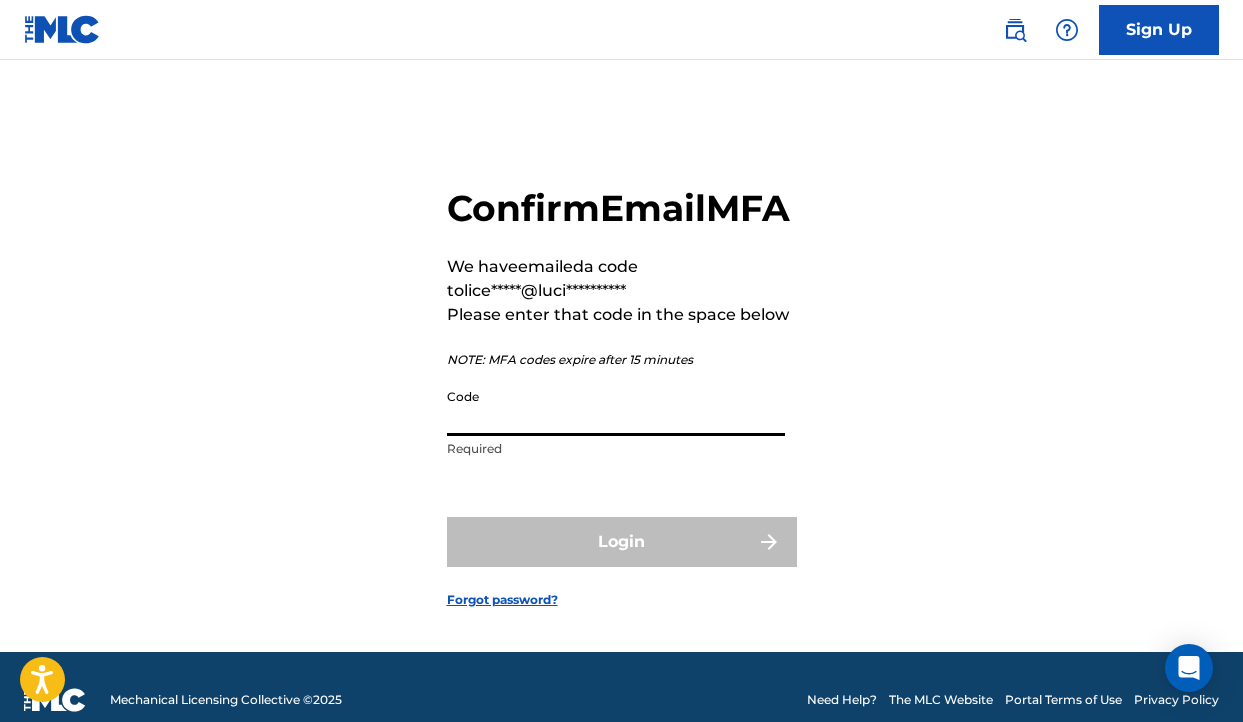 paste on "326254" 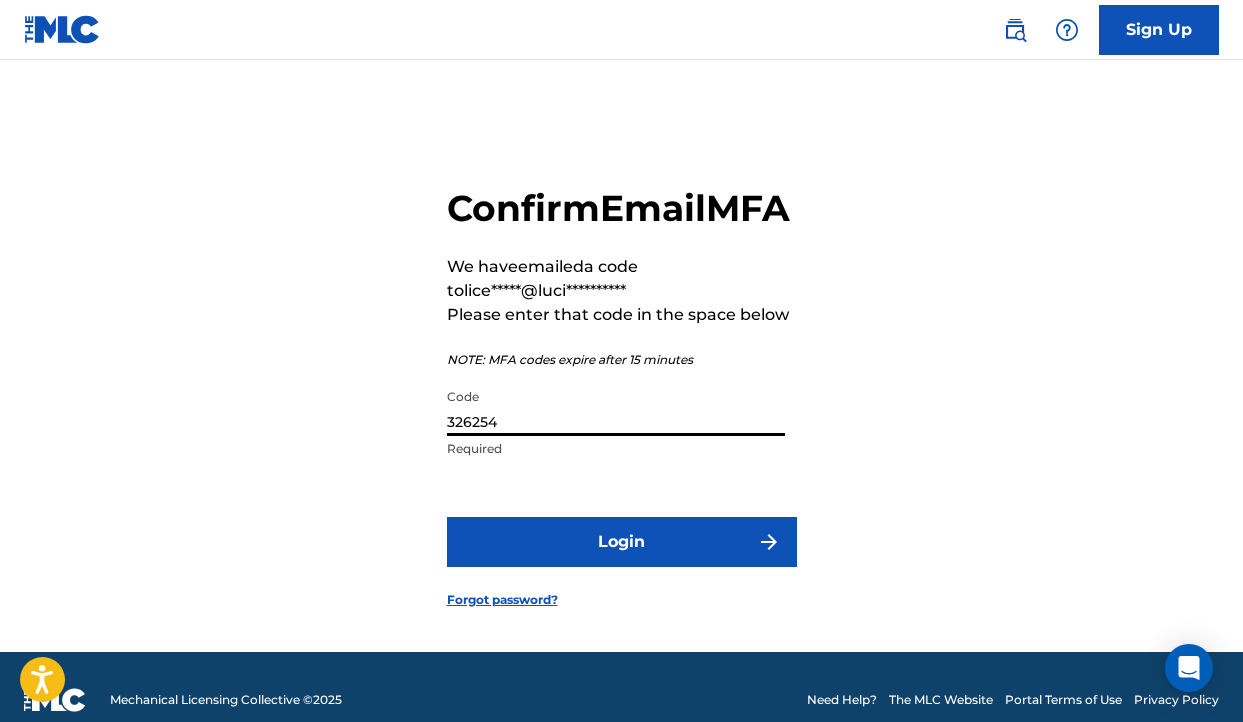 type on "326254" 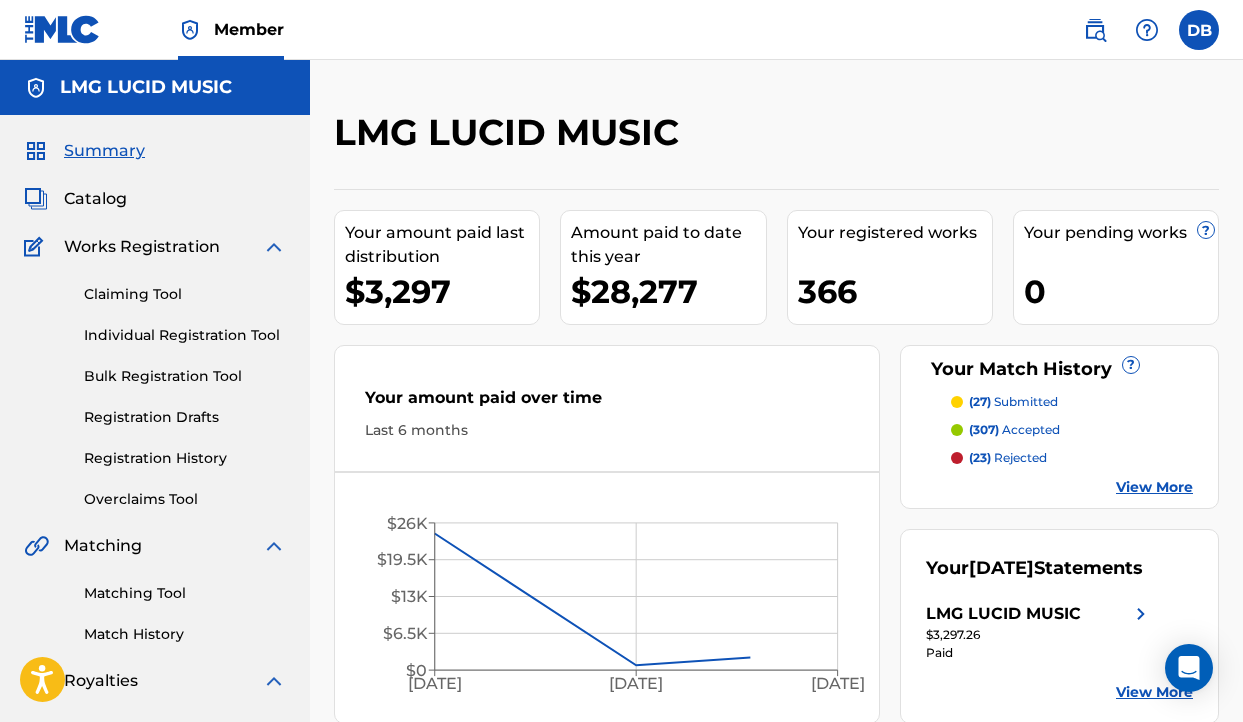scroll, scrollTop: 0, scrollLeft: 0, axis: both 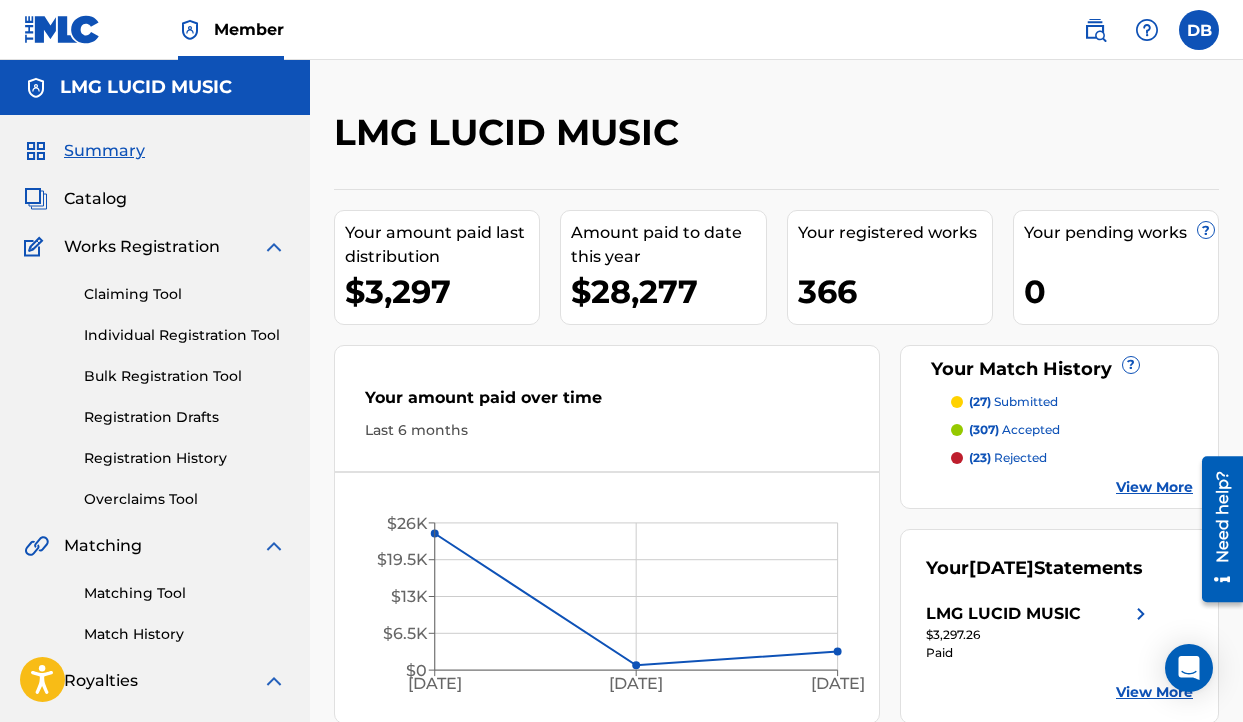 click on "Catalog" at bounding box center [95, 199] 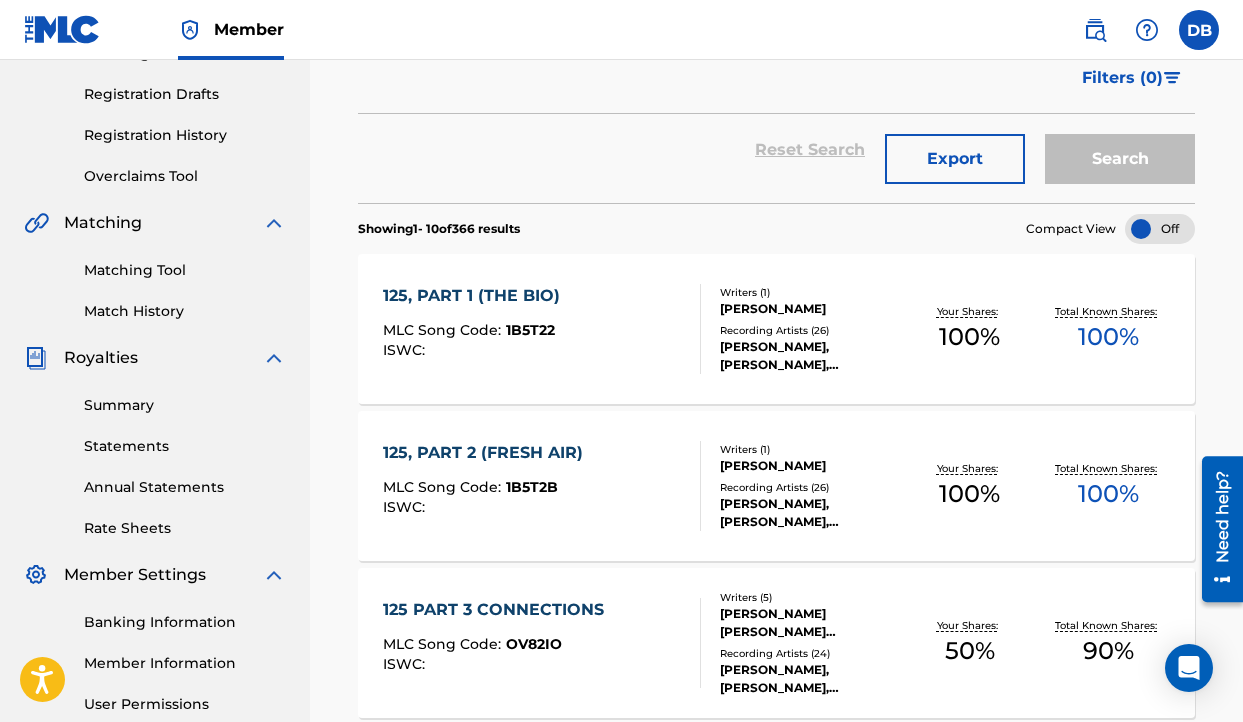 scroll, scrollTop: 229, scrollLeft: 0, axis: vertical 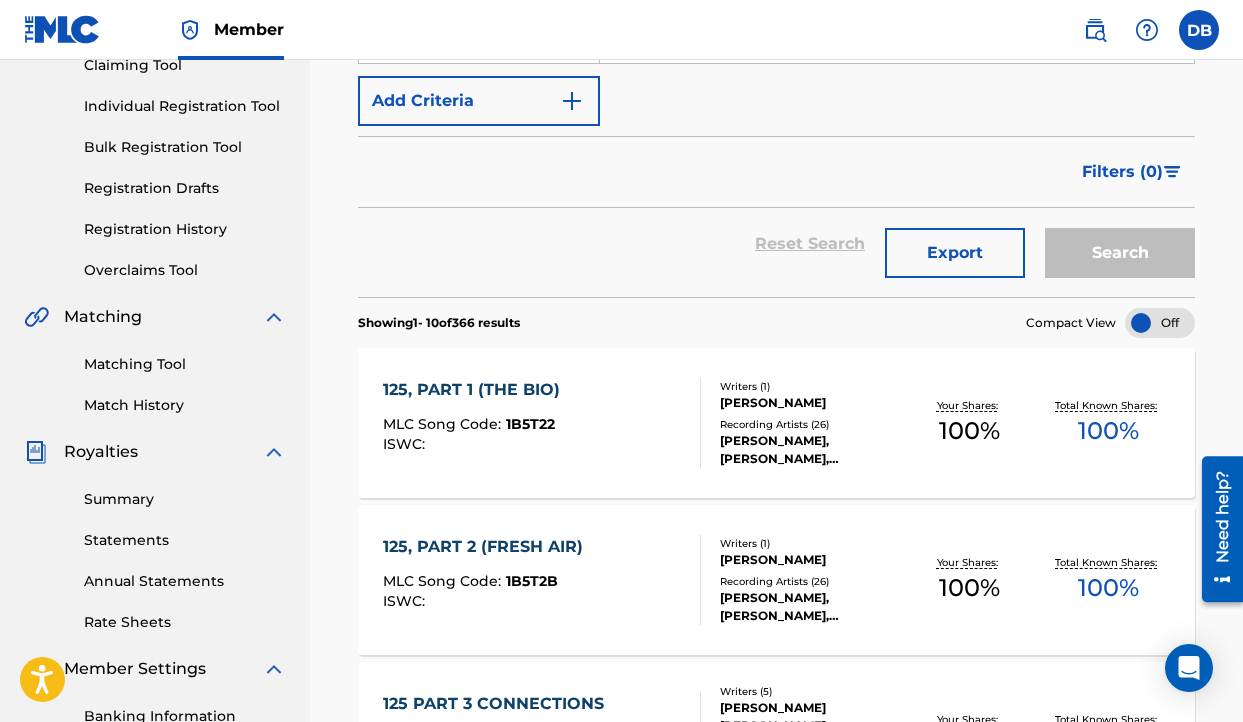 click at bounding box center (1199, 30) 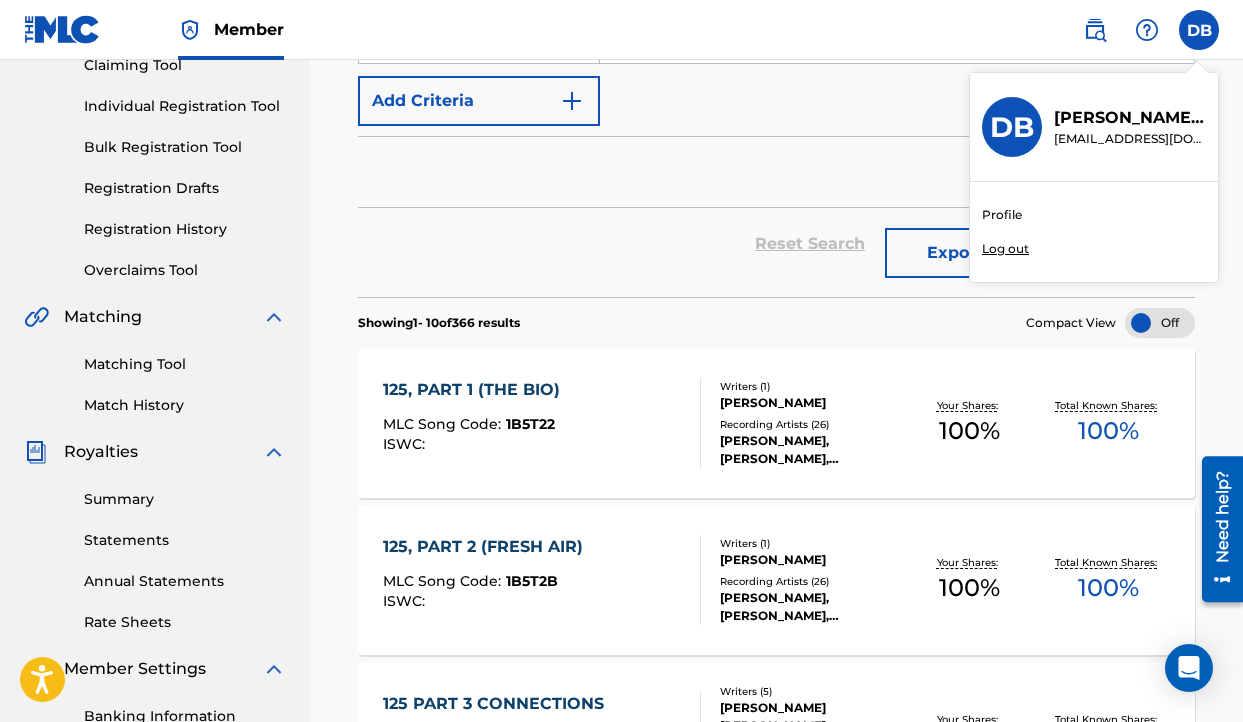 click on "Profile" at bounding box center [1002, 215] 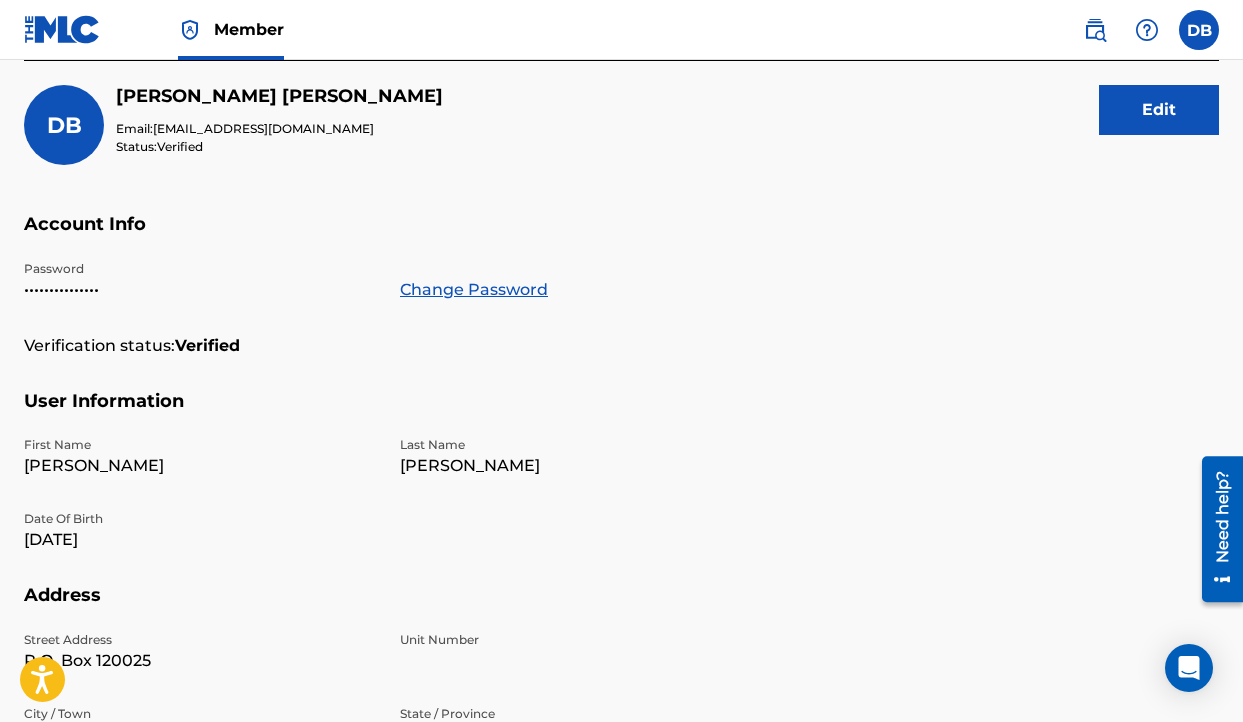 scroll, scrollTop: 0, scrollLeft: 0, axis: both 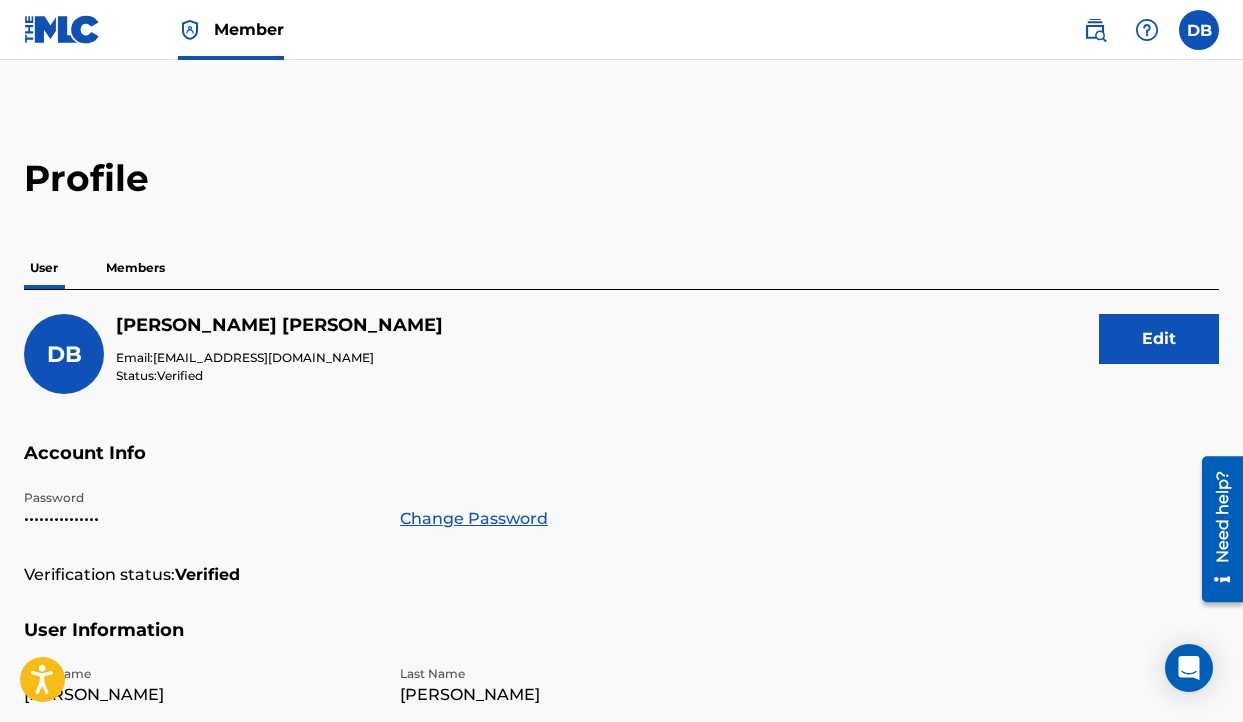 click on "Members" at bounding box center (135, 268) 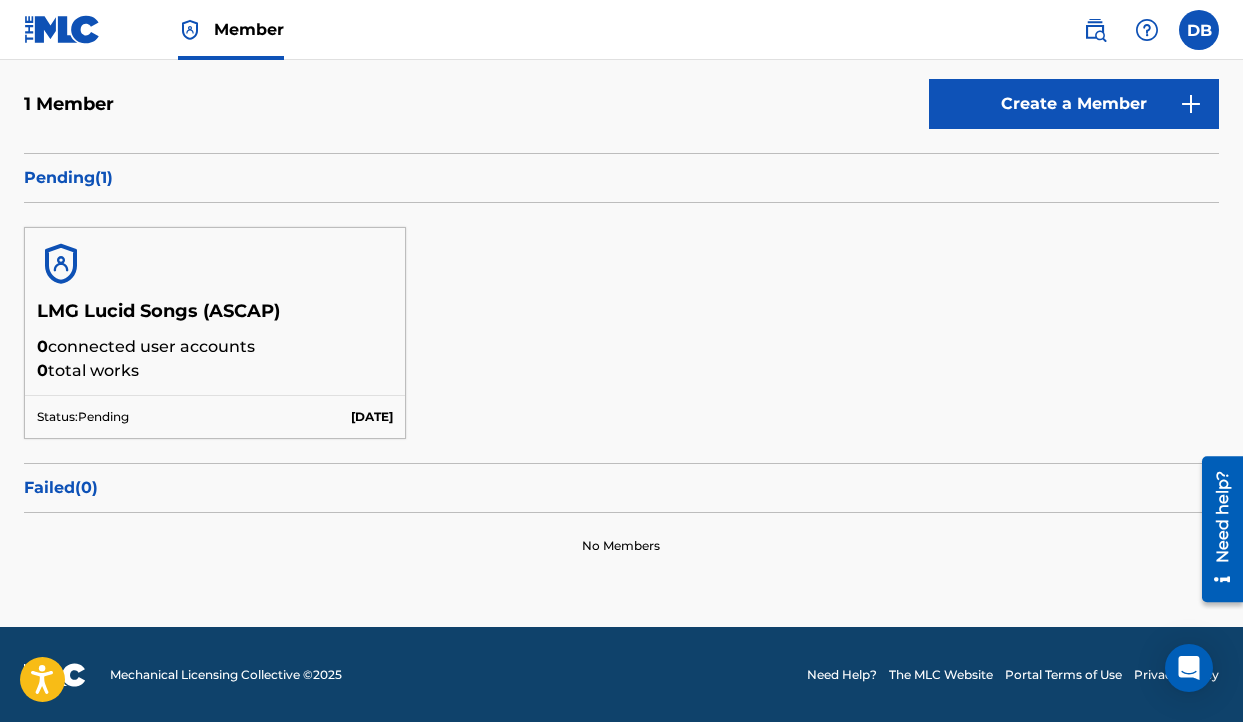 scroll, scrollTop: 0, scrollLeft: 0, axis: both 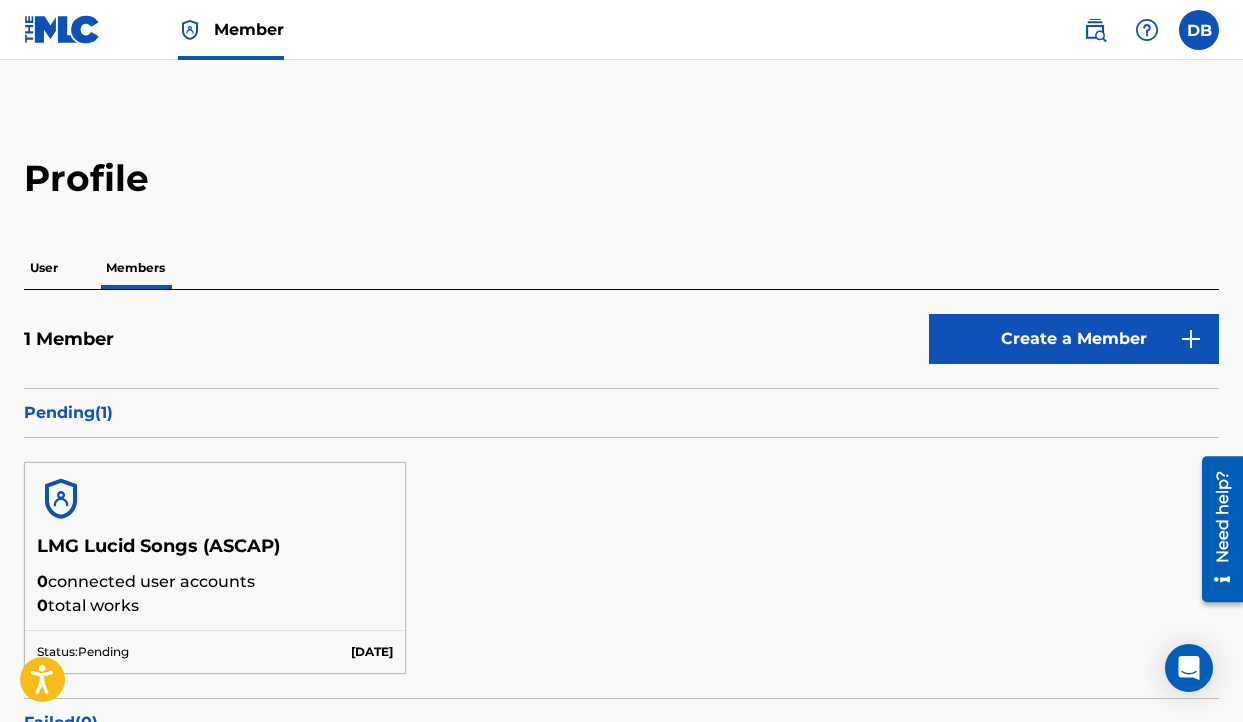 click at bounding box center (190, 30) 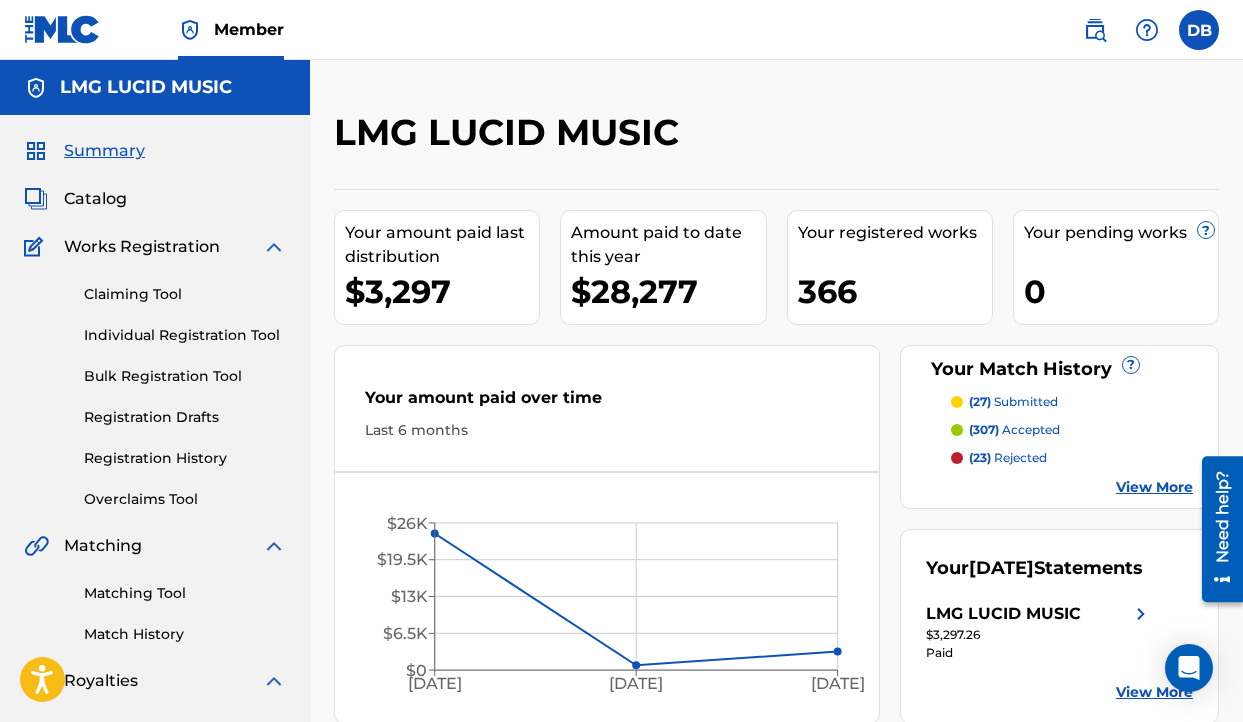 click on "Summary" at bounding box center [104, 151] 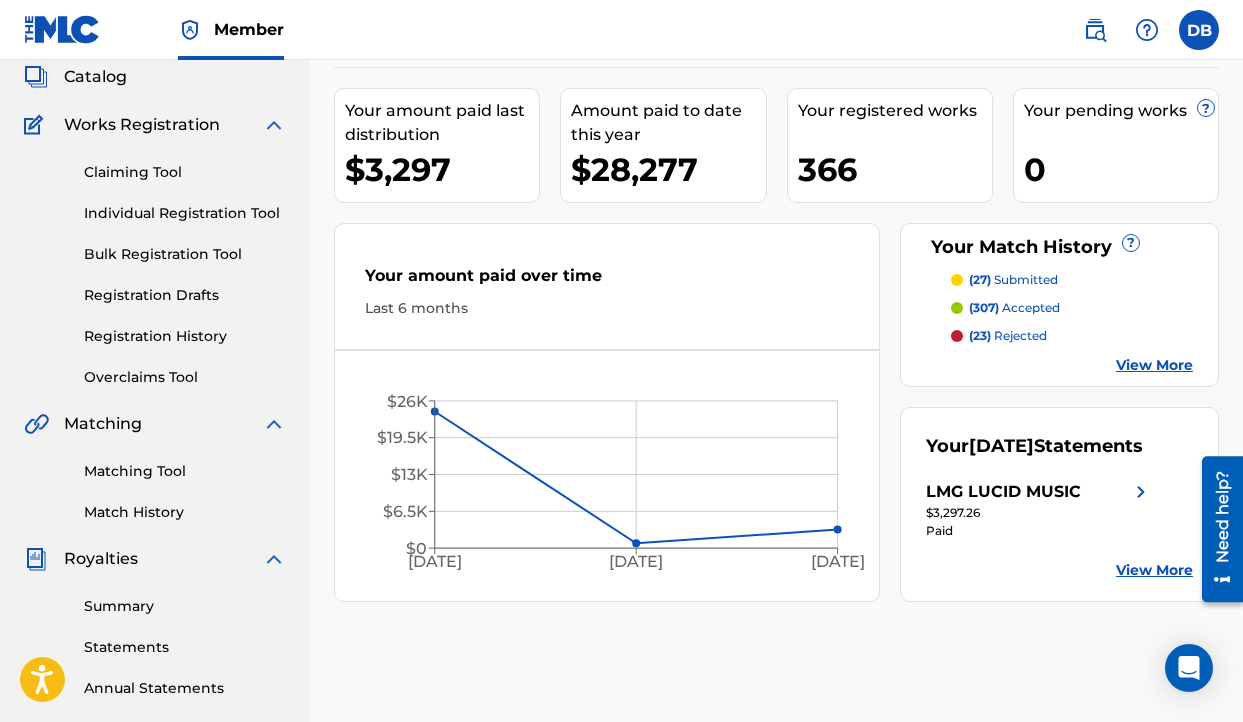 scroll, scrollTop: 124, scrollLeft: 0, axis: vertical 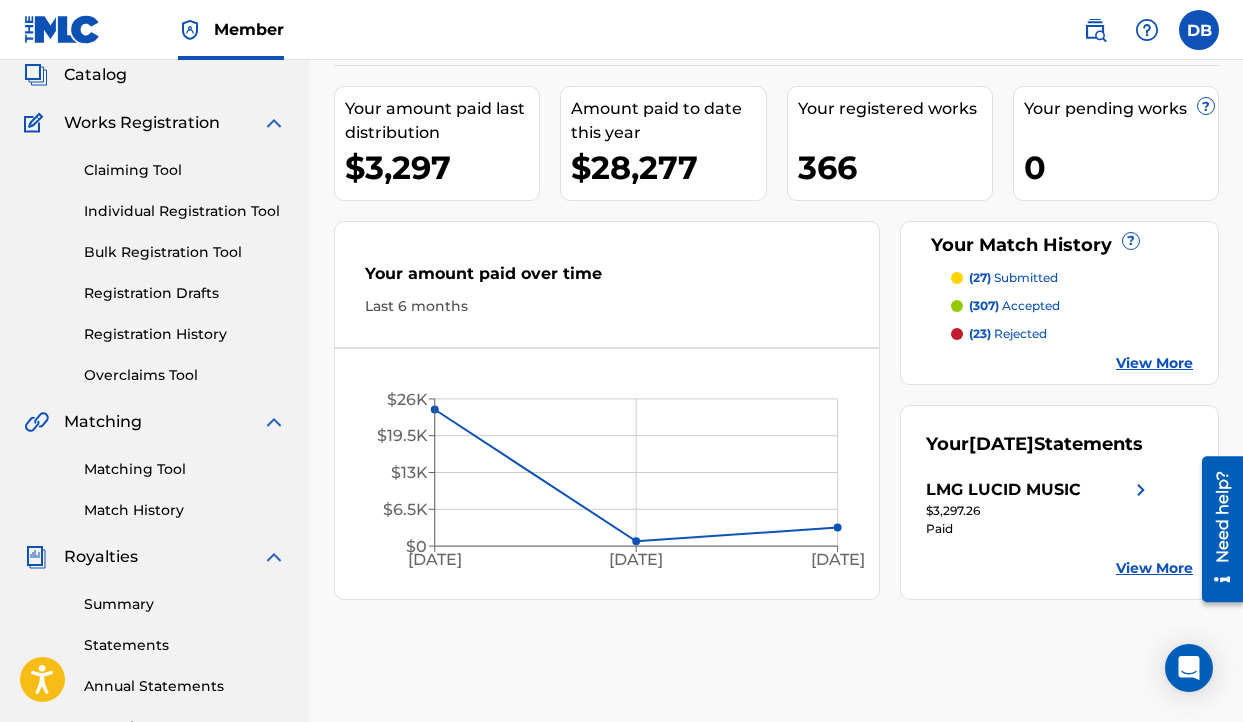 click at bounding box center [1095, 30] 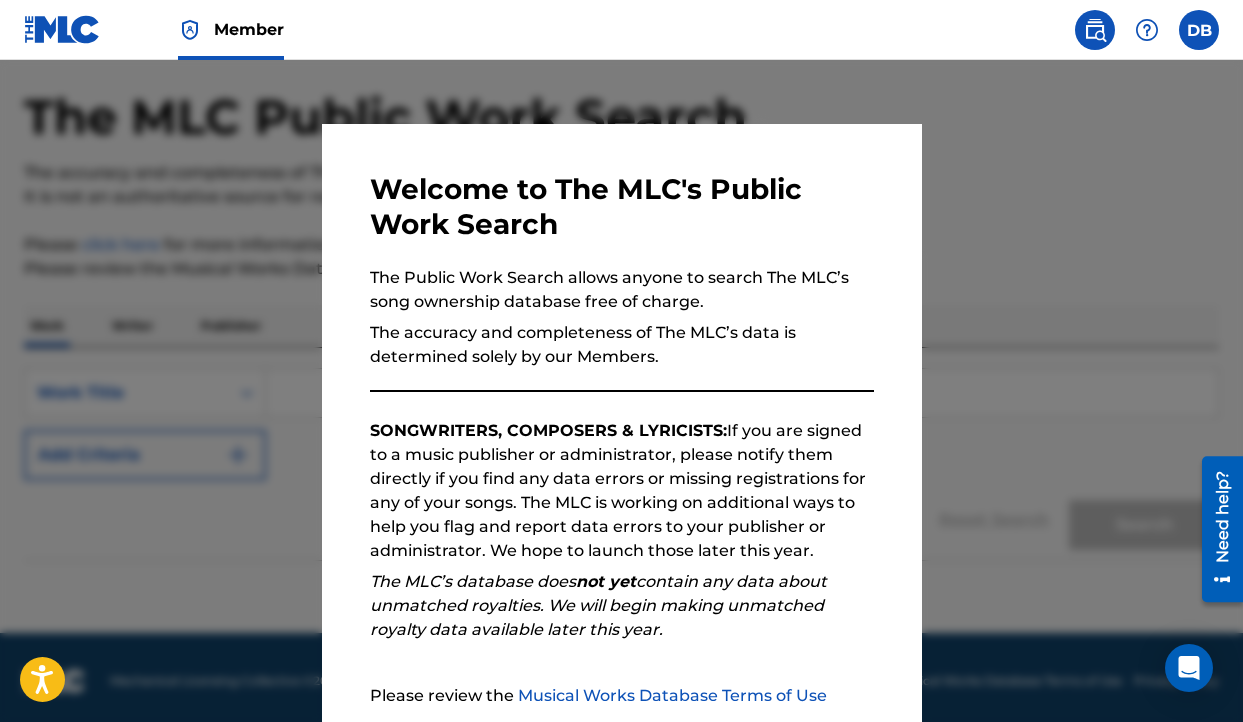 scroll, scrollTop: 84, scrollLeft: 0, axis: vertical 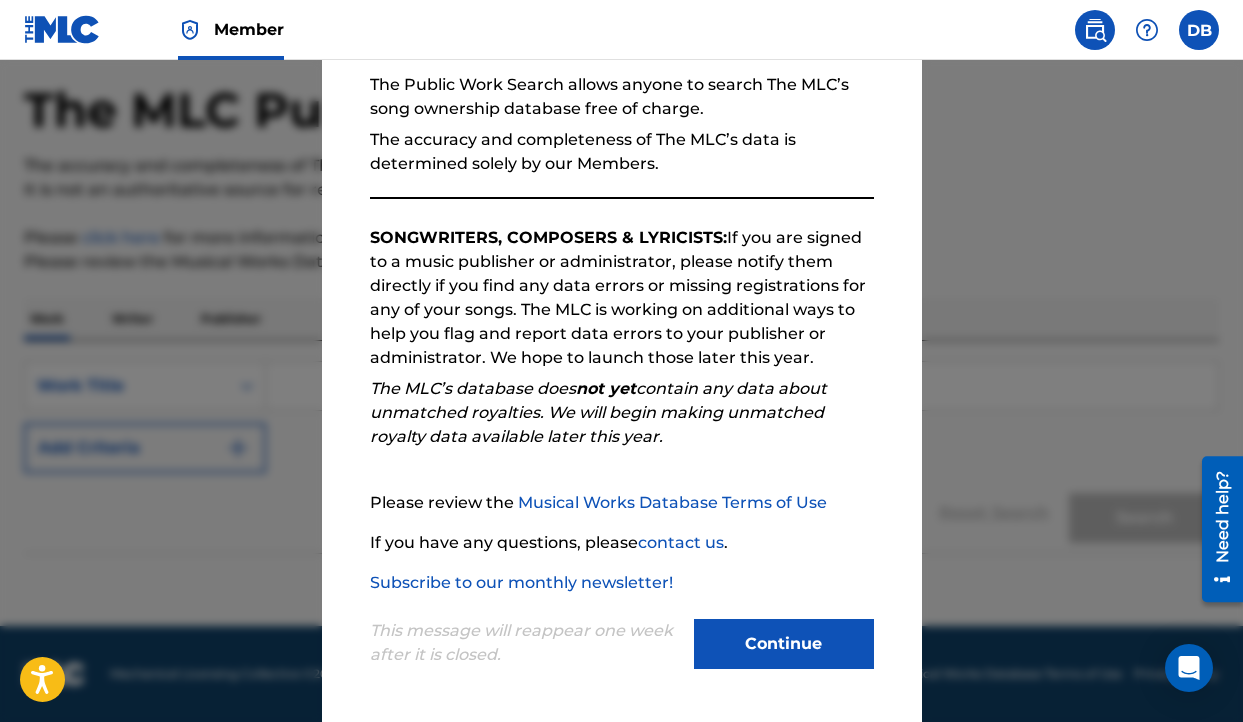click on "Continue" at bounding box center (784, 644) 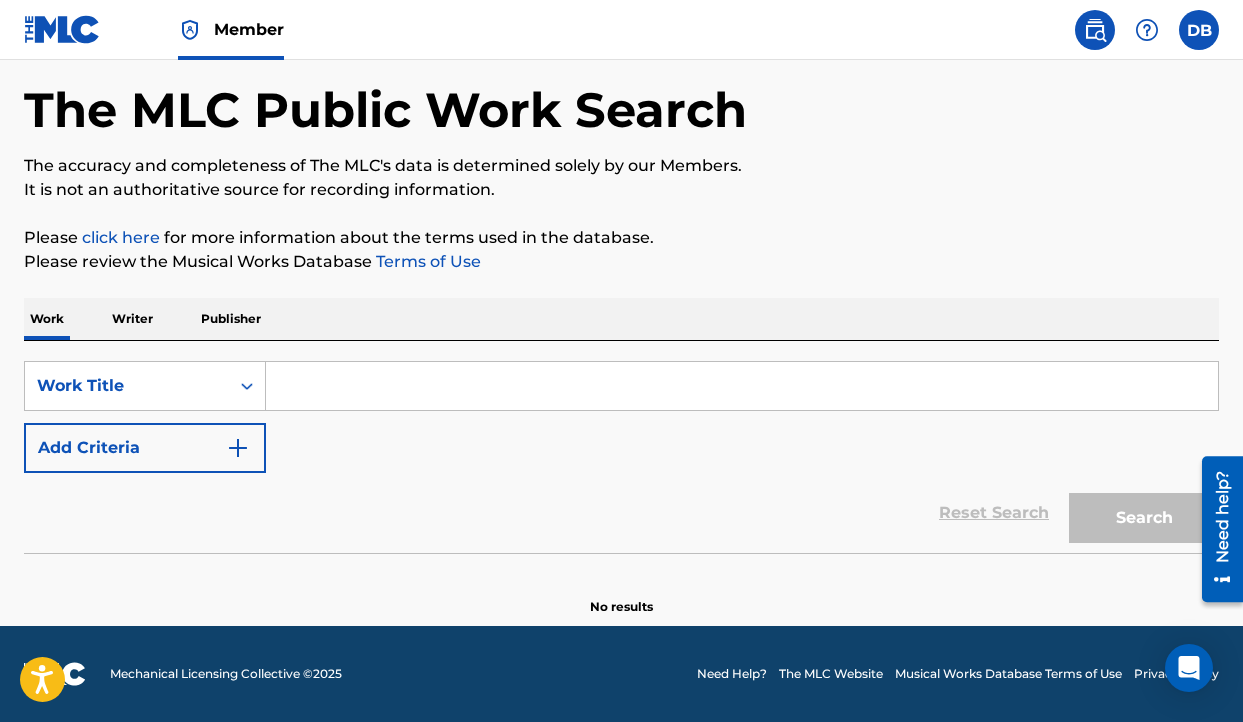 click at bounding box center (742, 386) 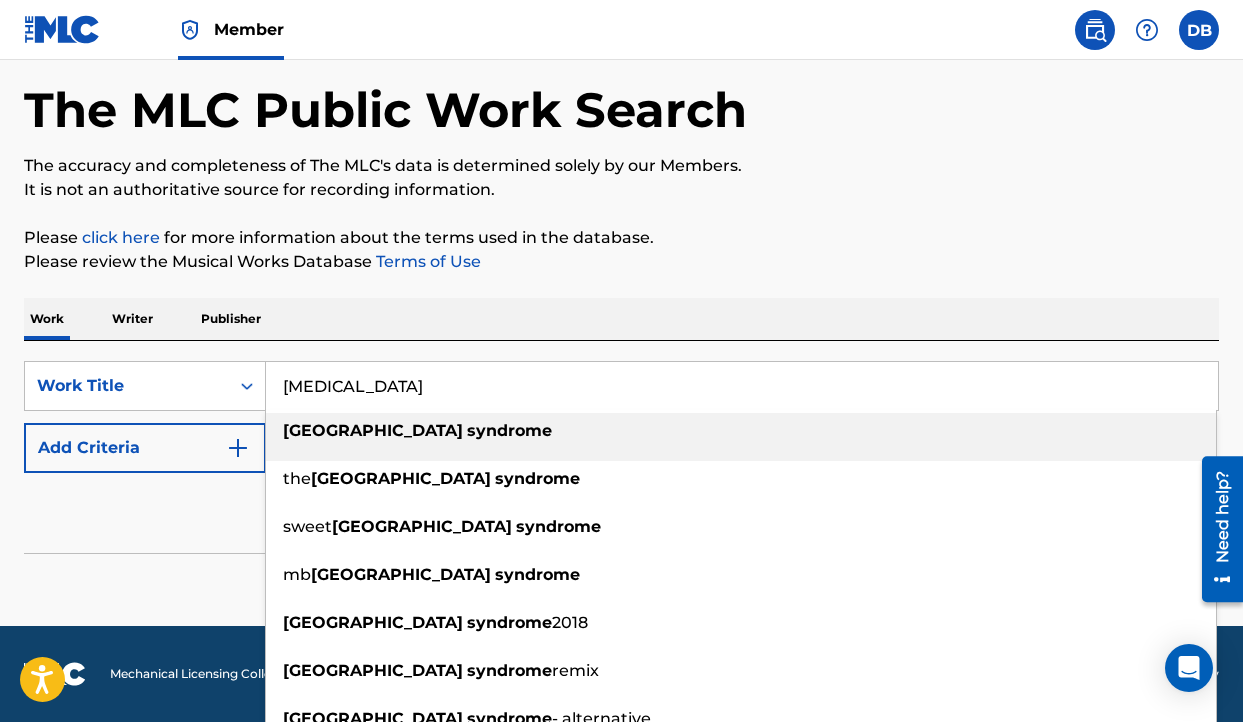 click on "[MEDICAL_DATA]" at bounding box center [741, 431] 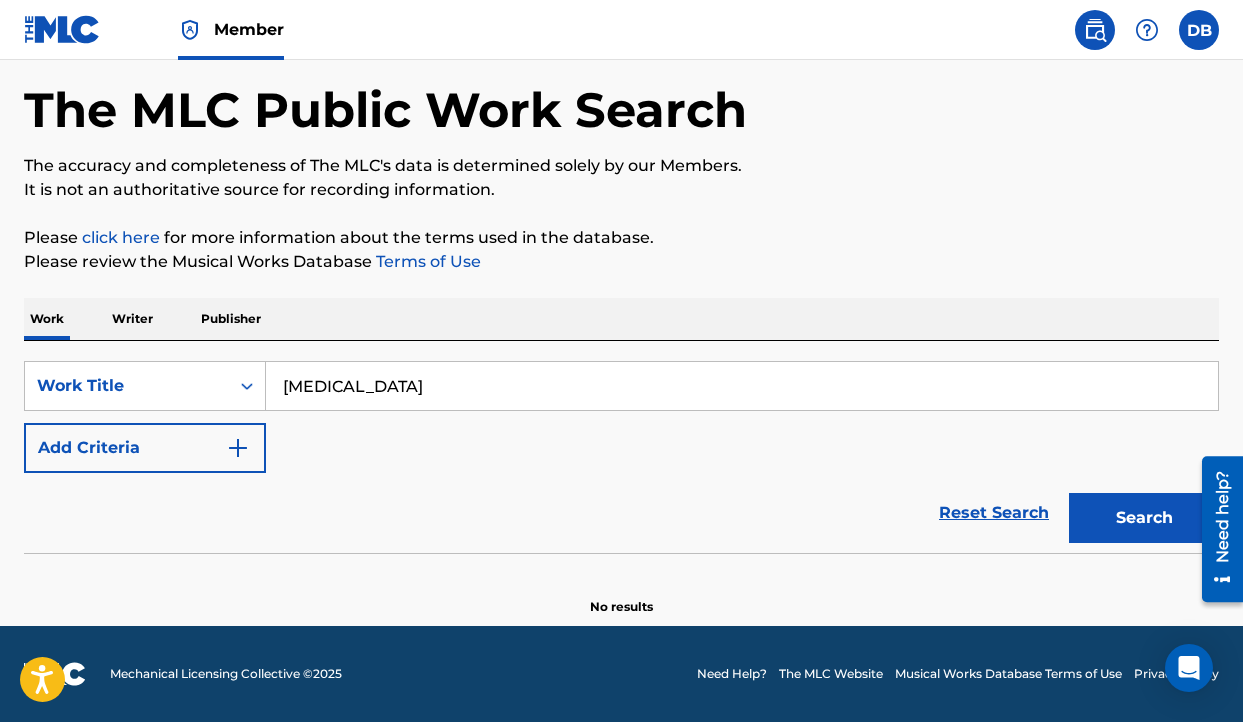 click on "Add Criteria" at bounding box center (145, 448) 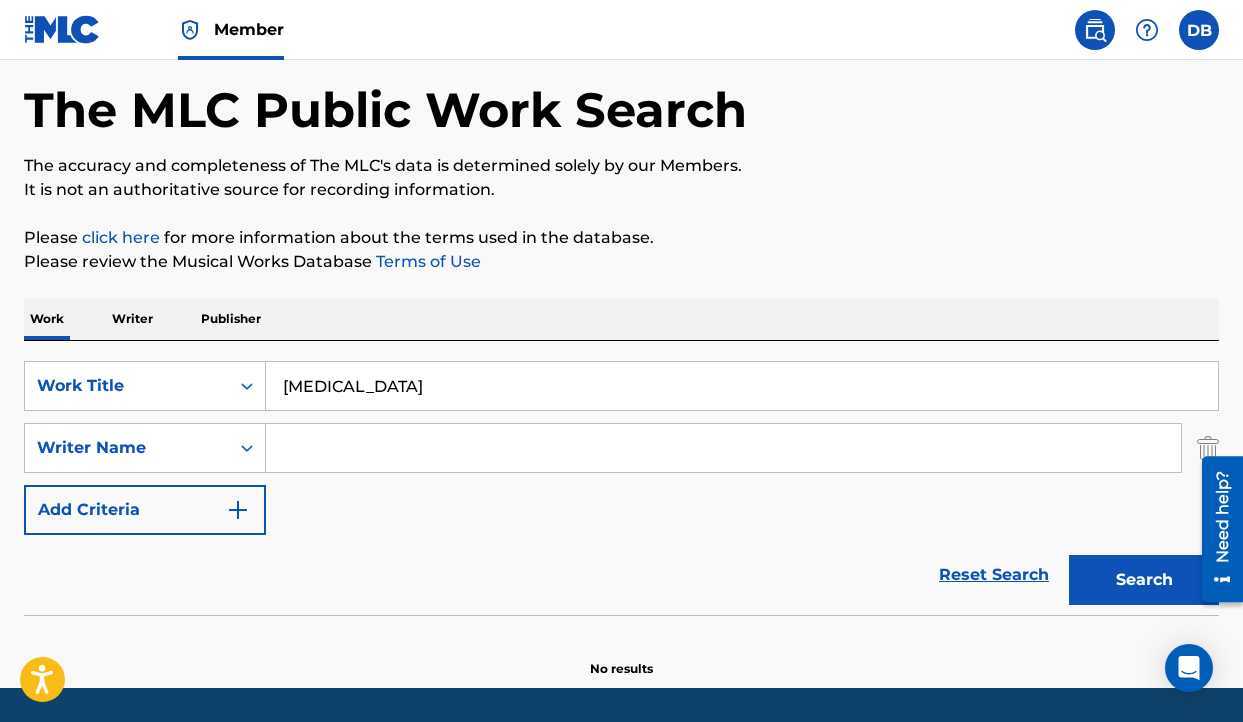 click at bounding box center (723, 448) 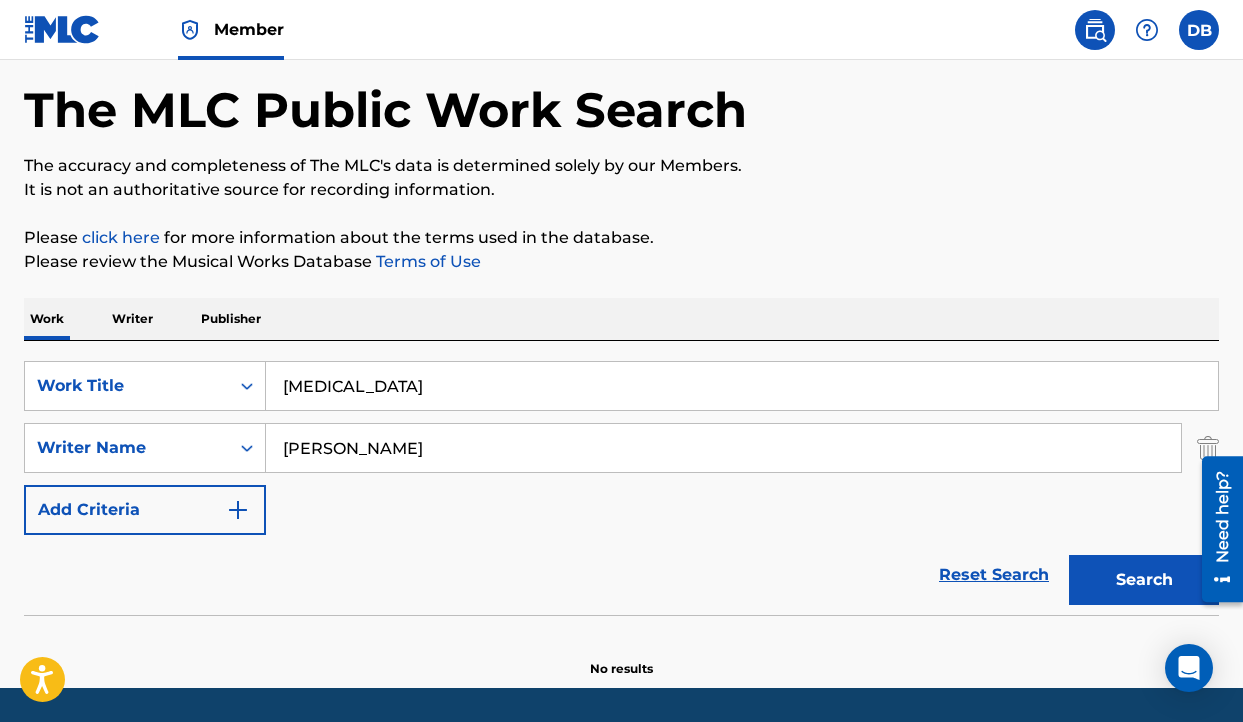 type on "[PERSON_NAME]" 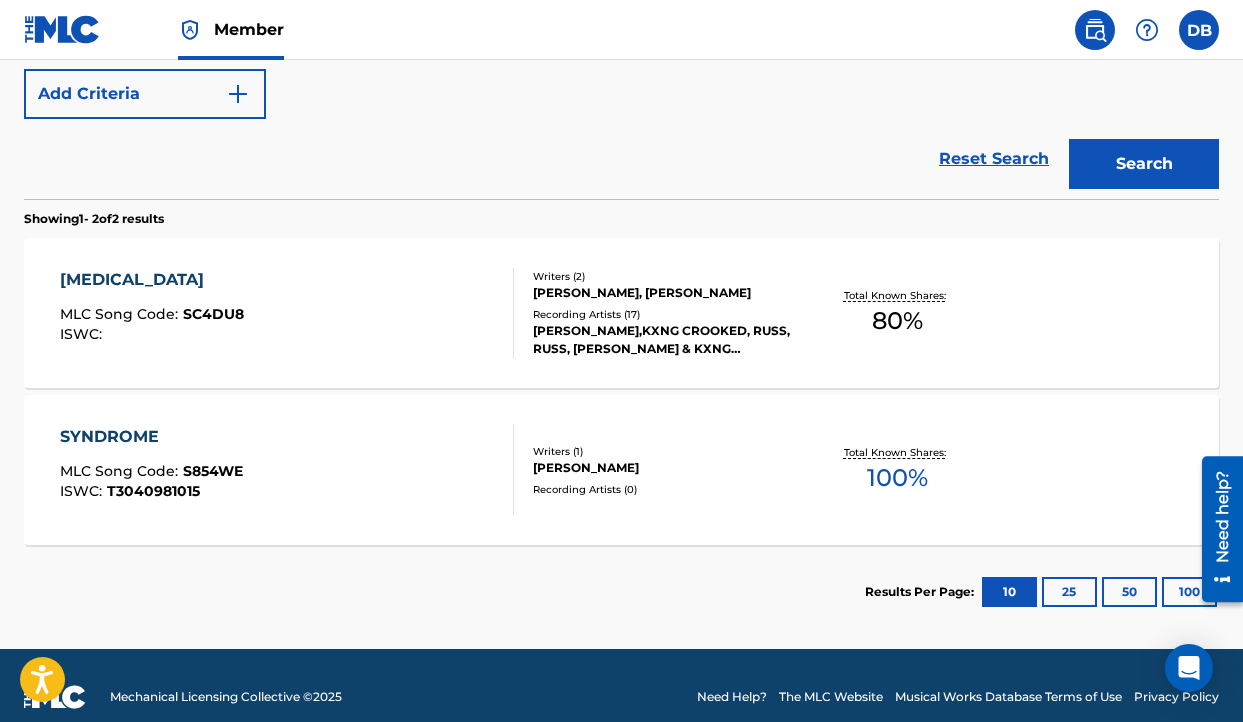 scroll, scrollTop: 523, scrollLeft: 0, axis: vertical 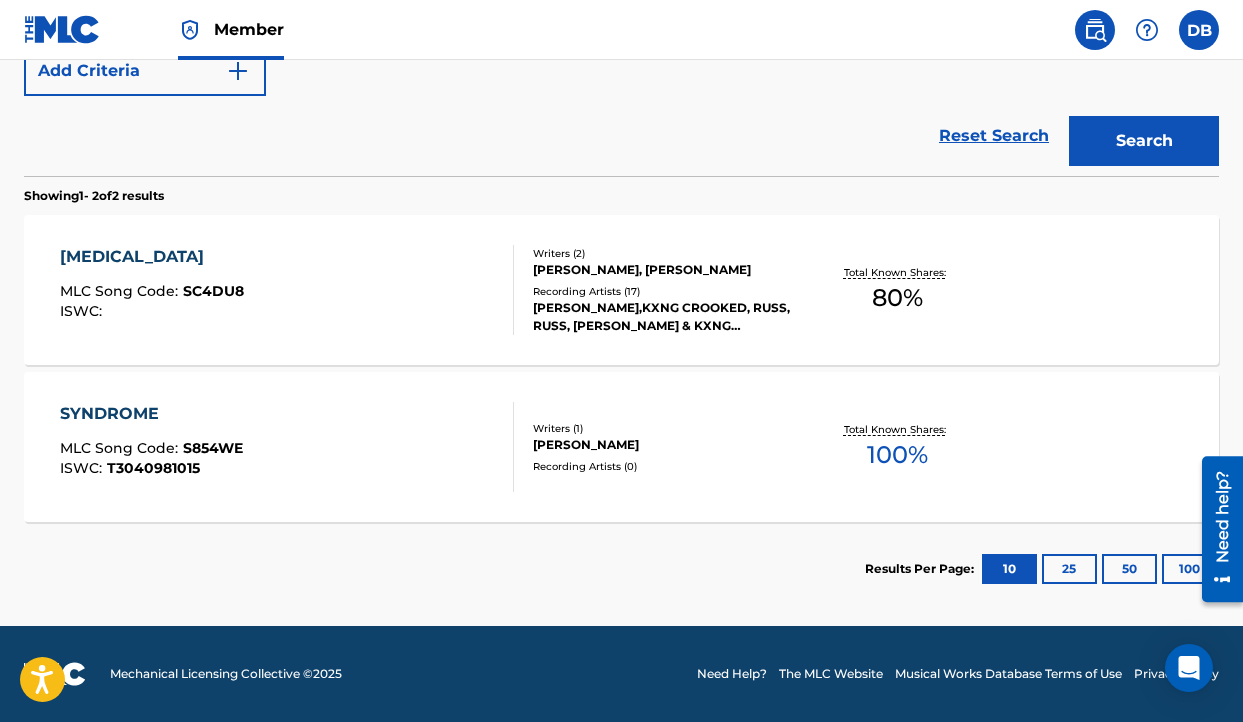 click on "[PERSON_NAME],KXNG CROOKED, RUSS, RUSS, [PERSON_NAME] & KXNG CROOKED, [PERSON_NAME] AND KXNG CROOKED" at bounding box center [665, 317] 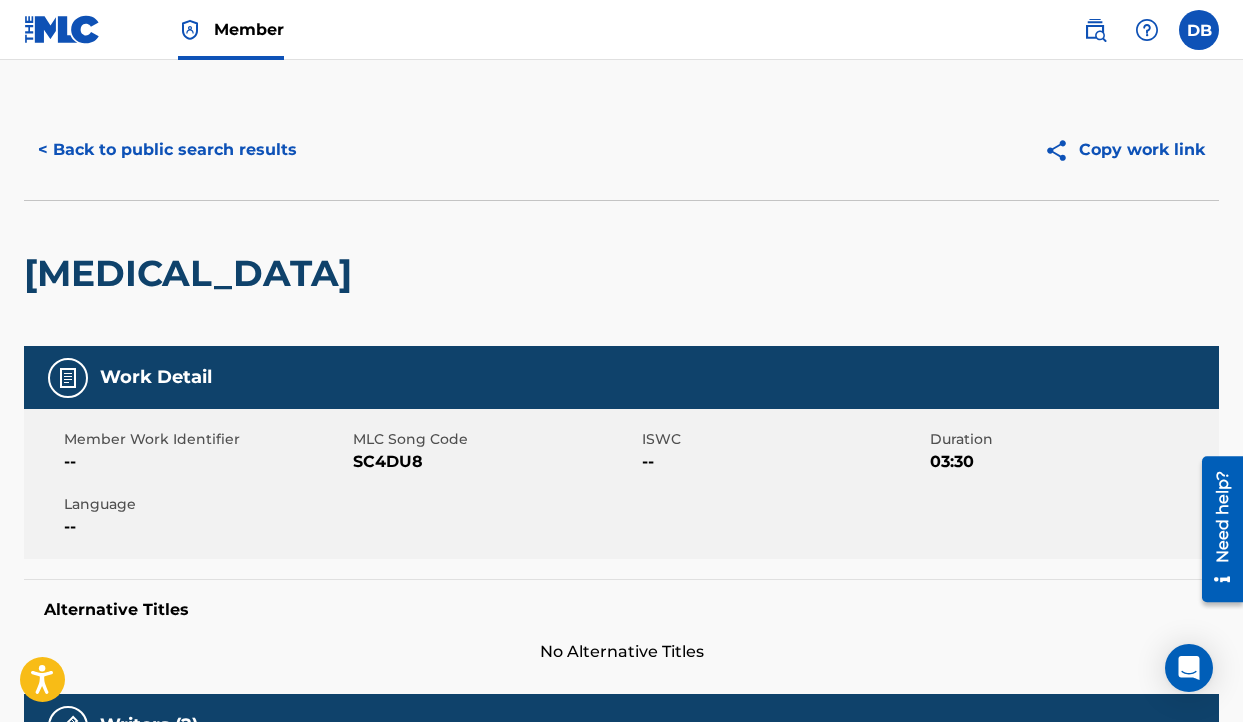scroll, scrollTop: 0, scrollLeft: 0, axis: both 